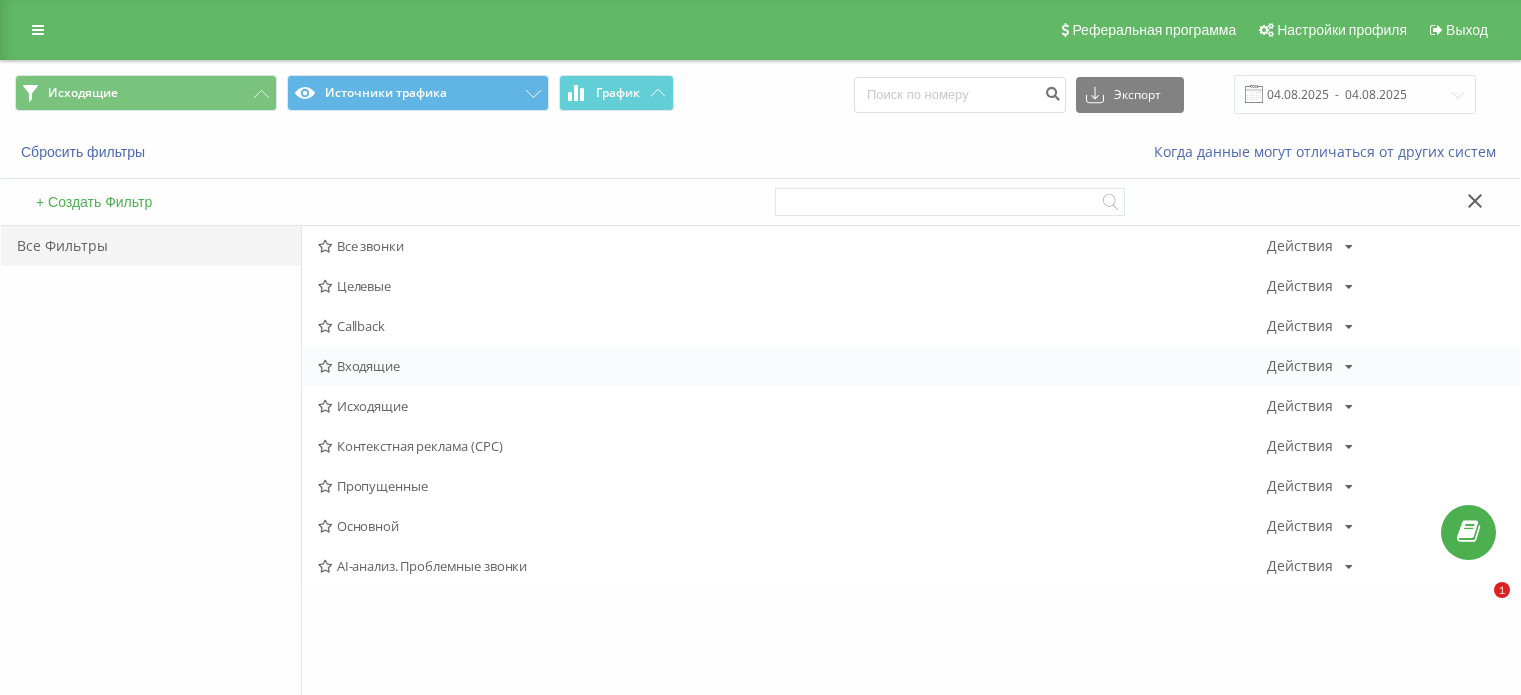 scroll, scrollTop: 0, scrollLeft: 0, axis: both 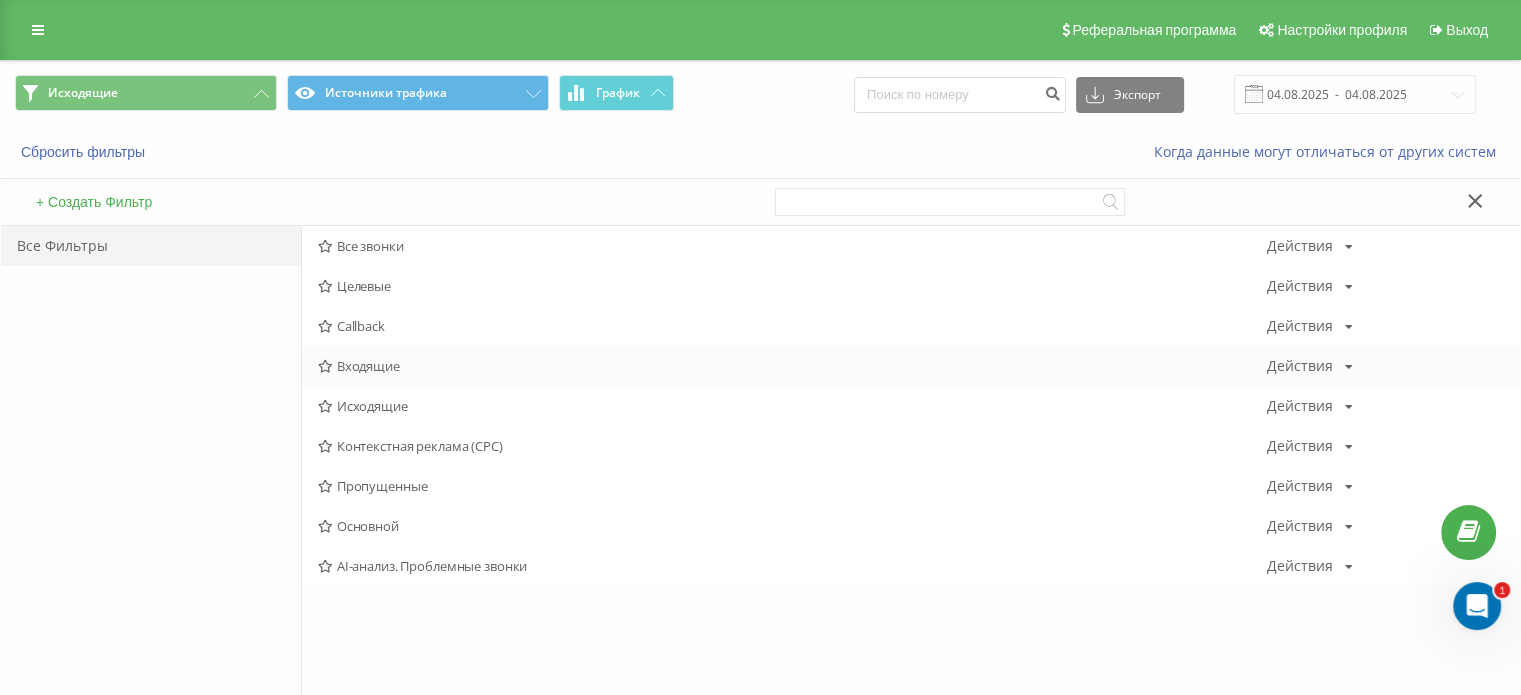 click on "Входящие" at bounding box center [792, 366] 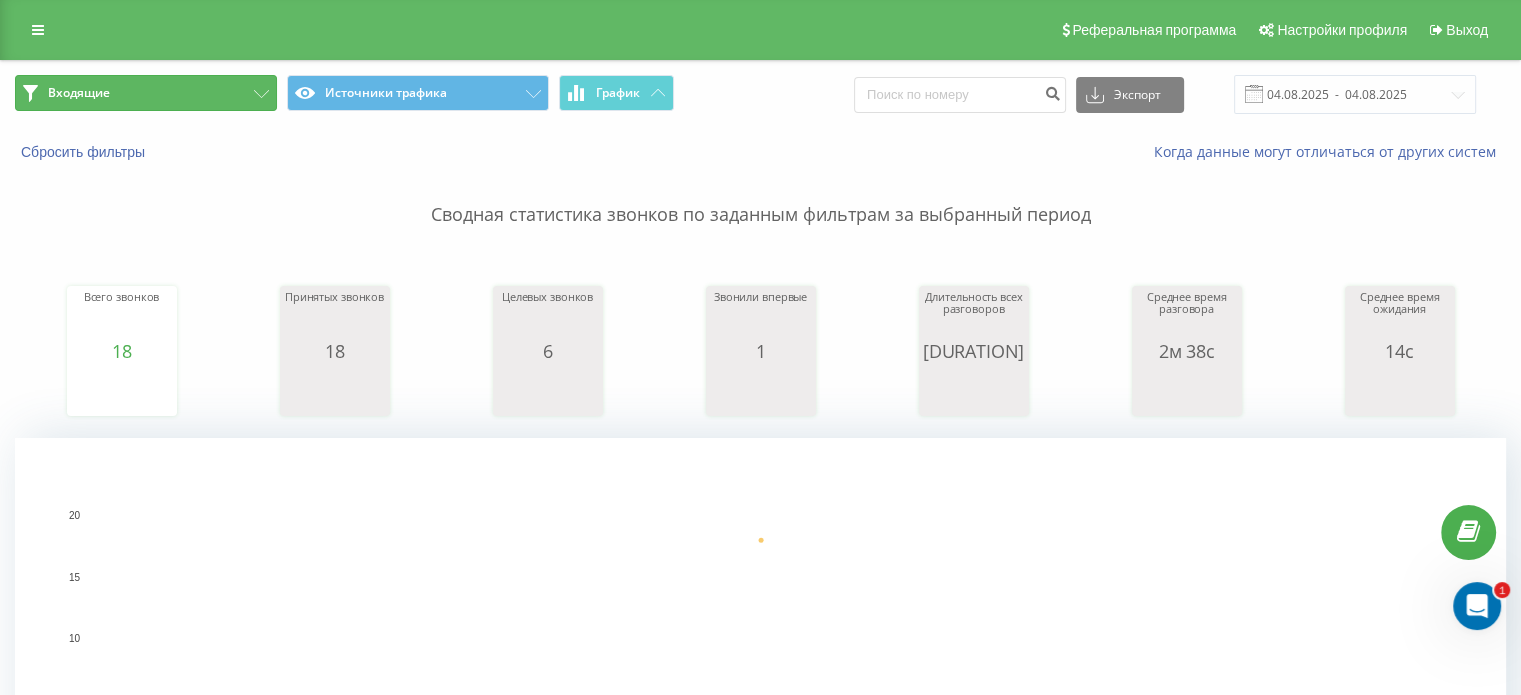 click on "Входящие" at bounding box center [146, 93] 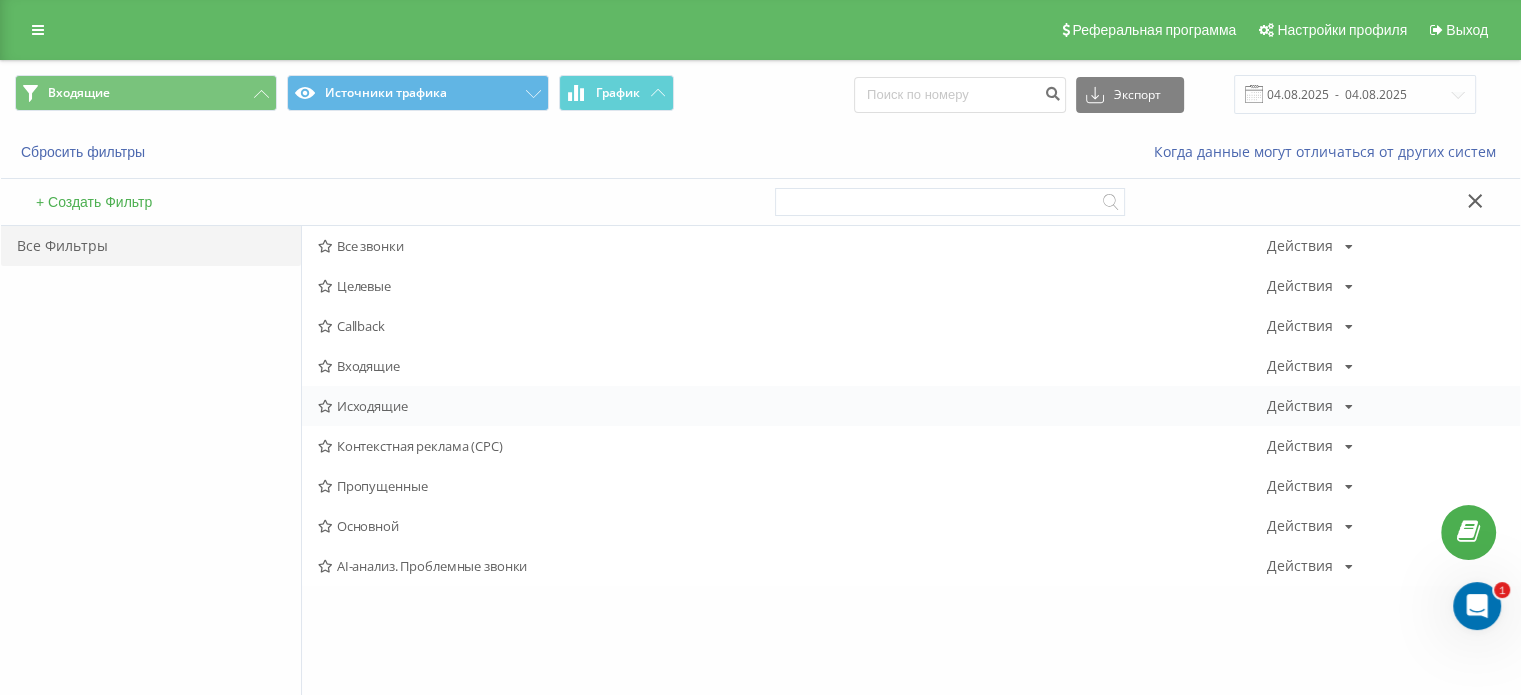 click on "Исходящие" at bounding box center [792, 406] 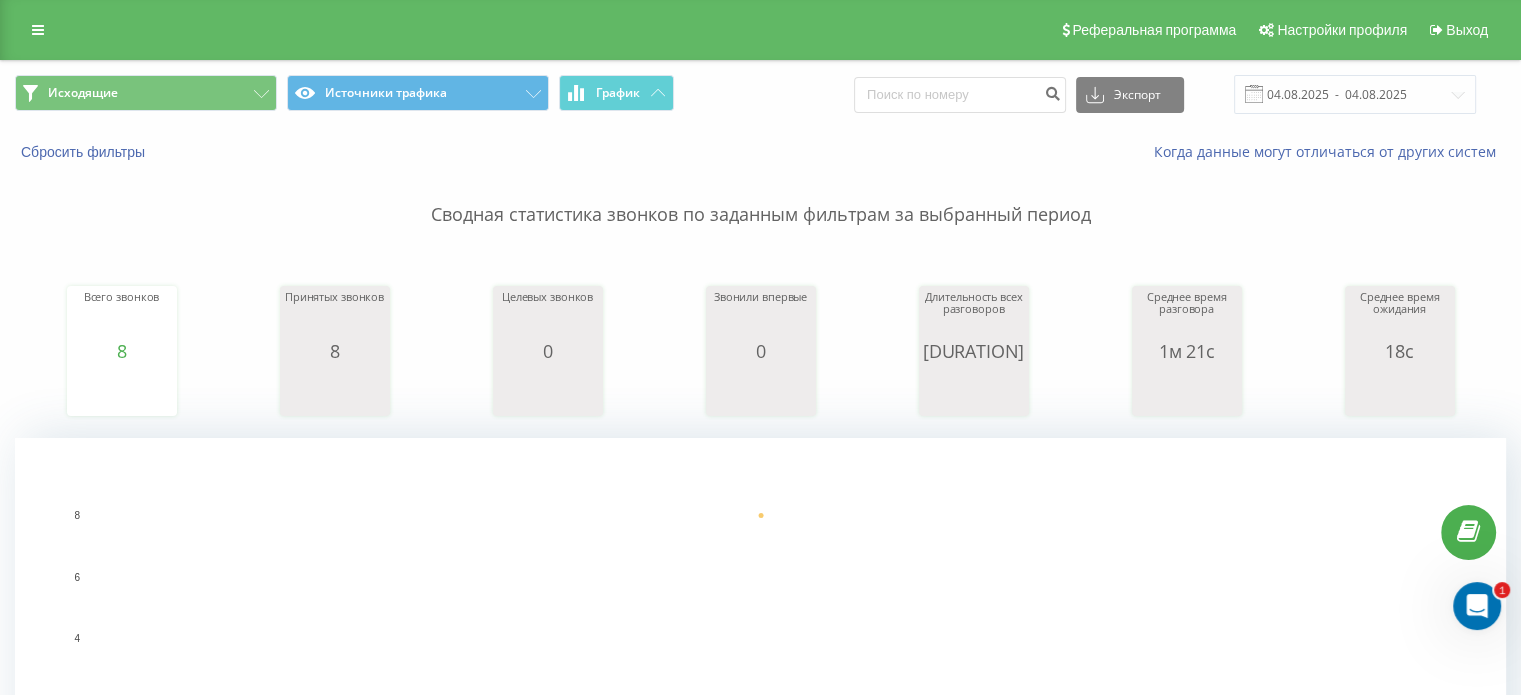 click on "Исходящие Источники трафика График Экспорт .csv .xls .xlsx 04.08.2025  -  04.08.2025" at bounding box center [760, 94] 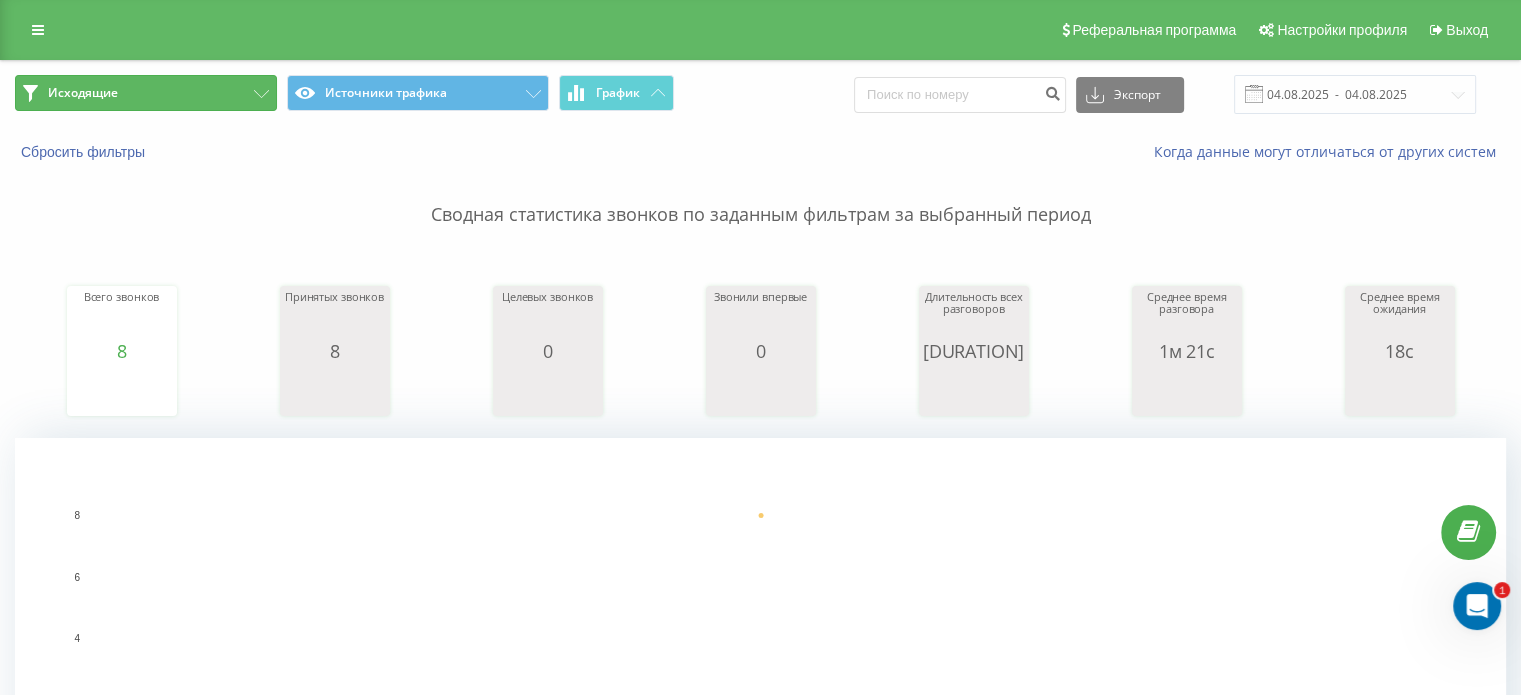 click on "Исходящие" at bounding box center (146, 93) 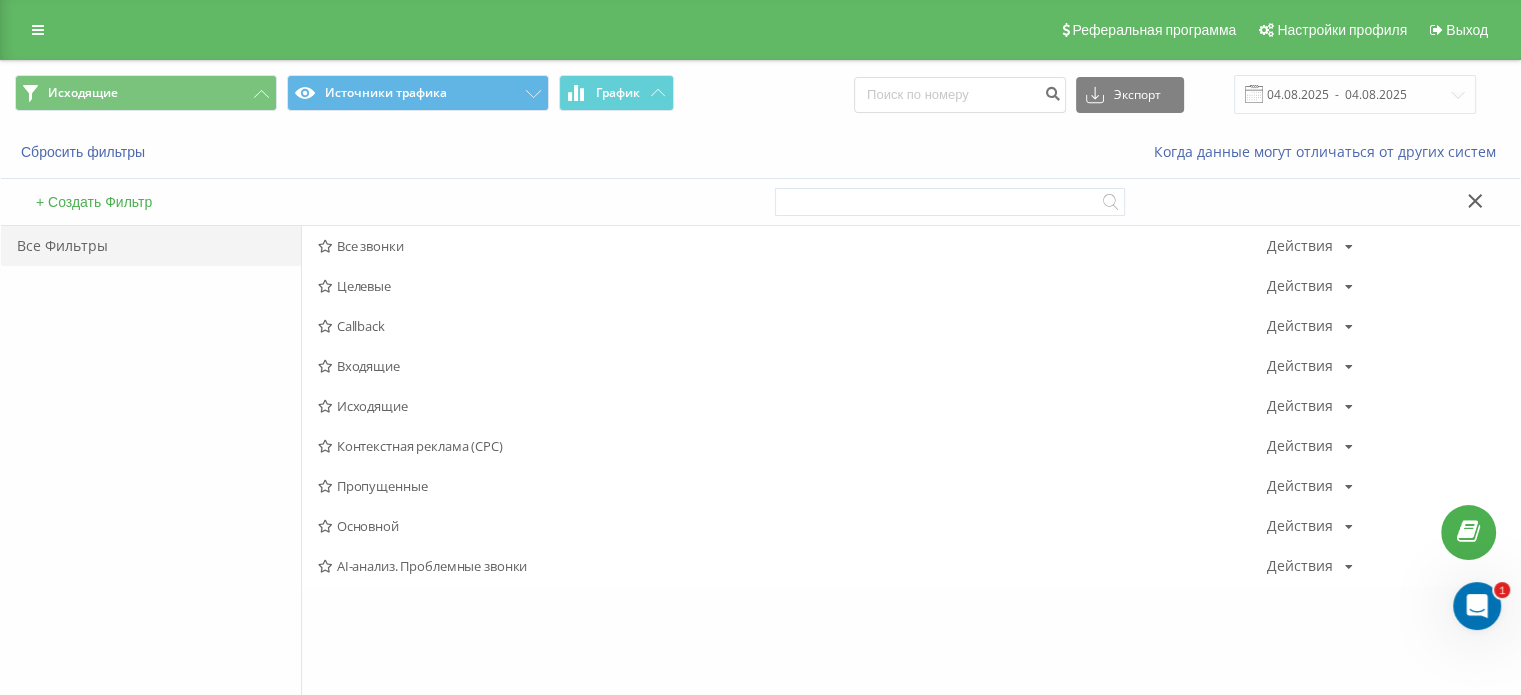 click on "Входящие" at bounding box center [792, 366] 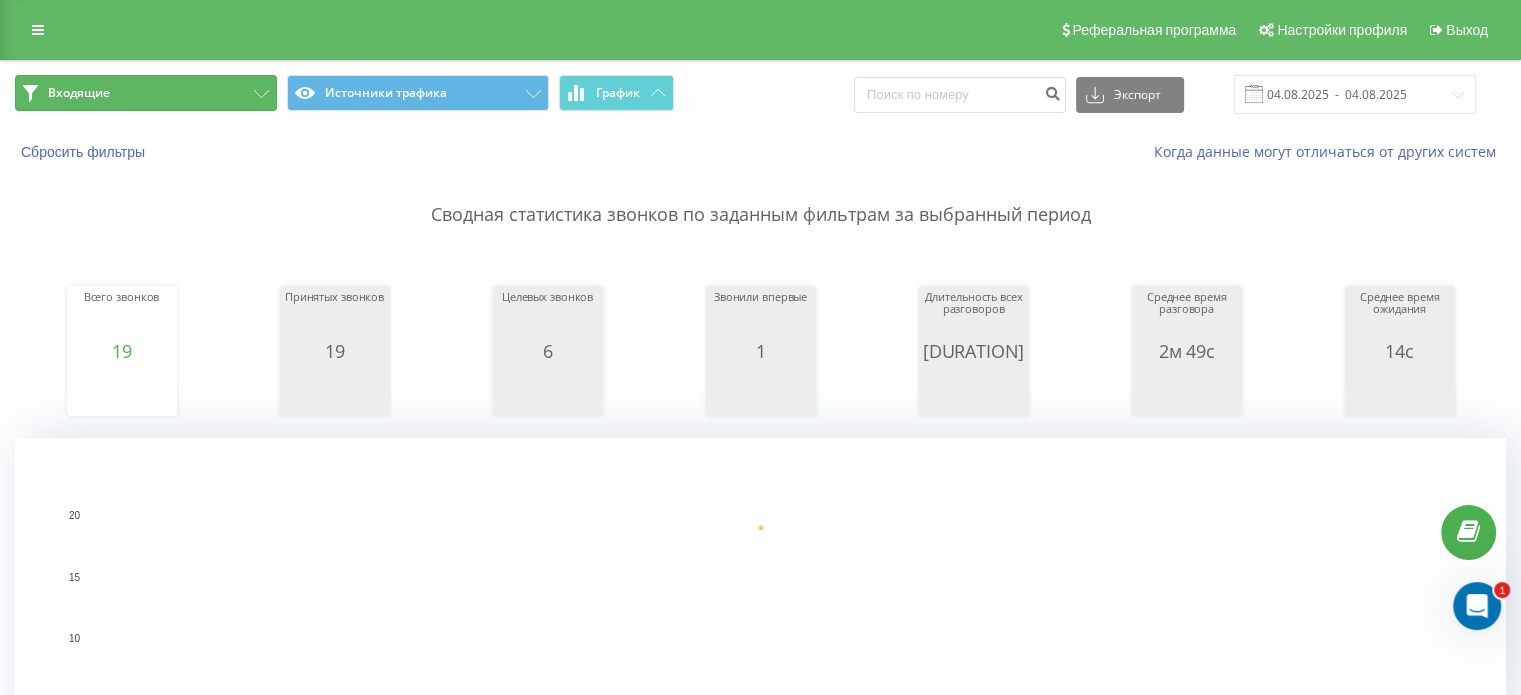 click on "Входящие" at bounding box center [146, 93] 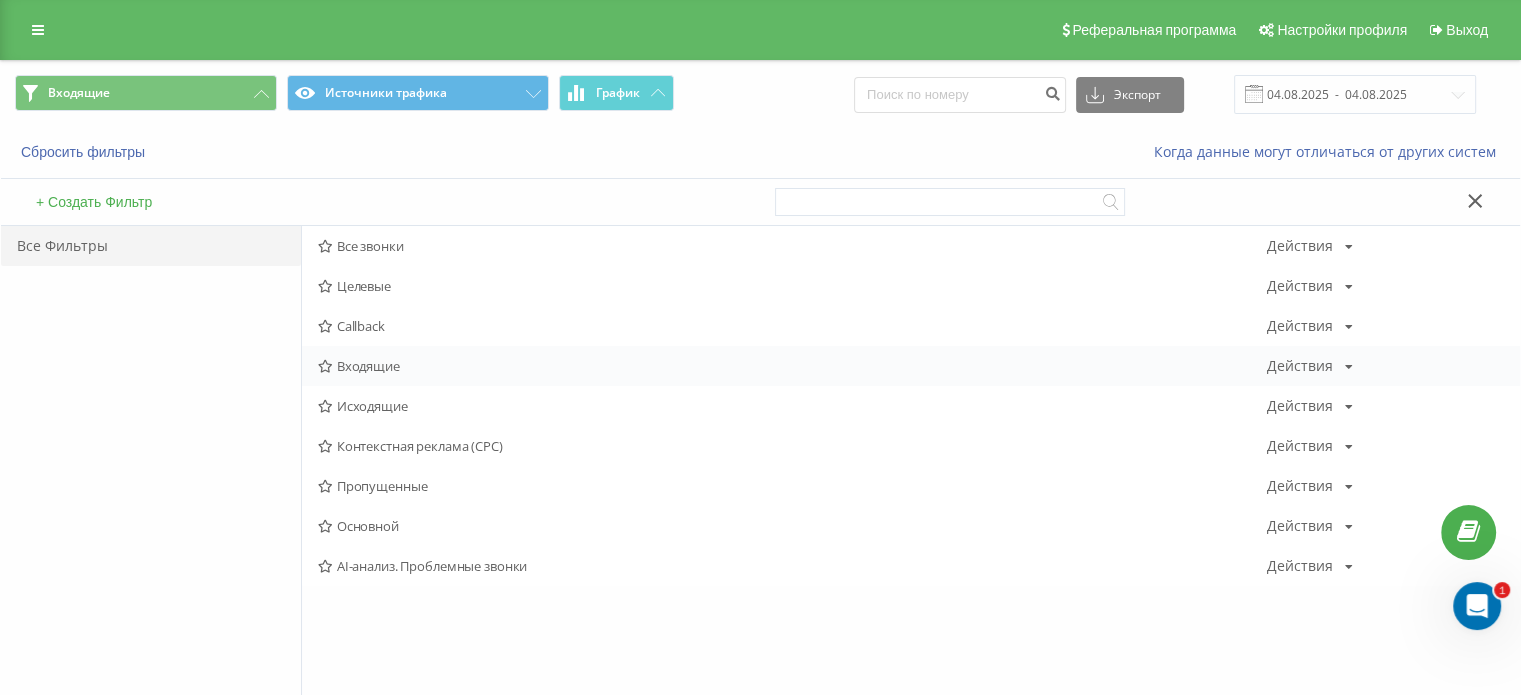 click on "Входящие" at bounding box center (792, 366) 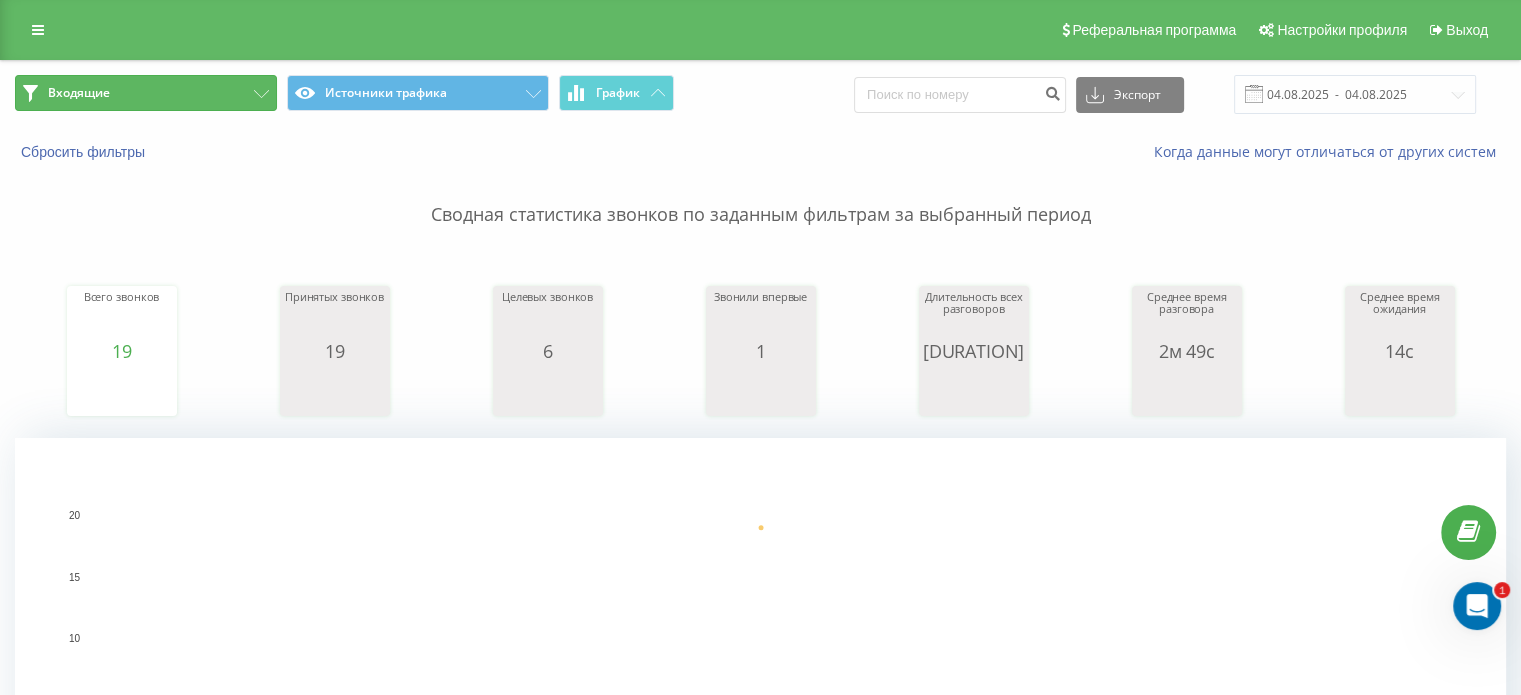 click on "Входящие" at bounding box center (146, 93) 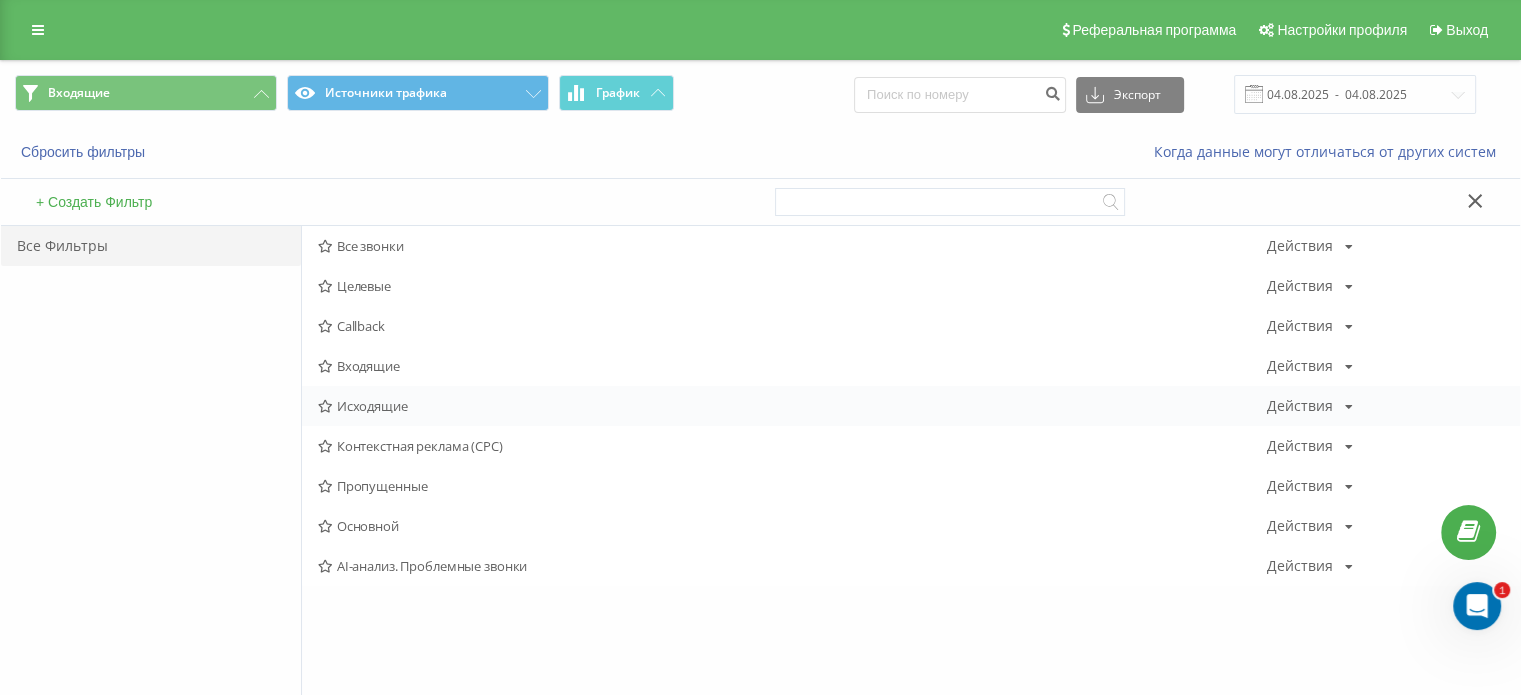 click on "Исходящие" at bounding box center [792, 406] 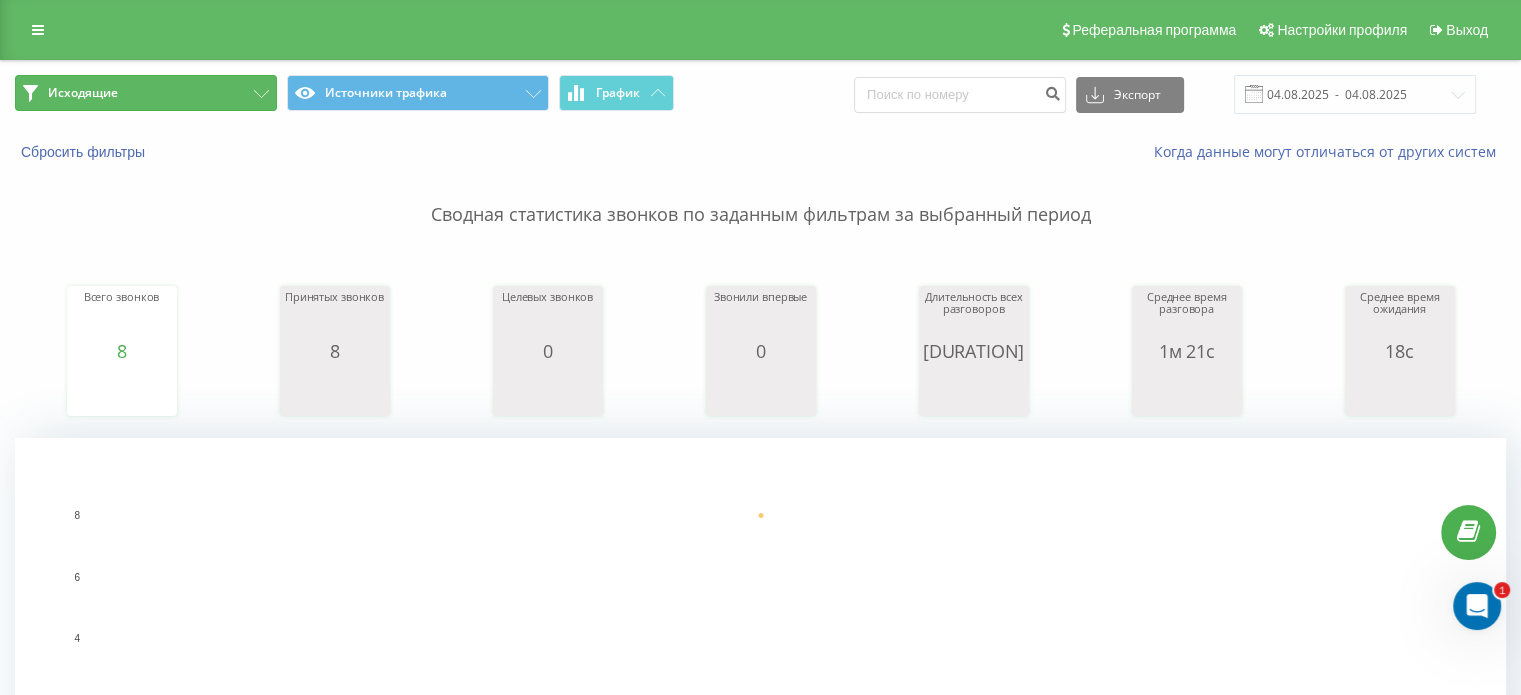 click on "Исходящие" at bounding box center [146, 93] 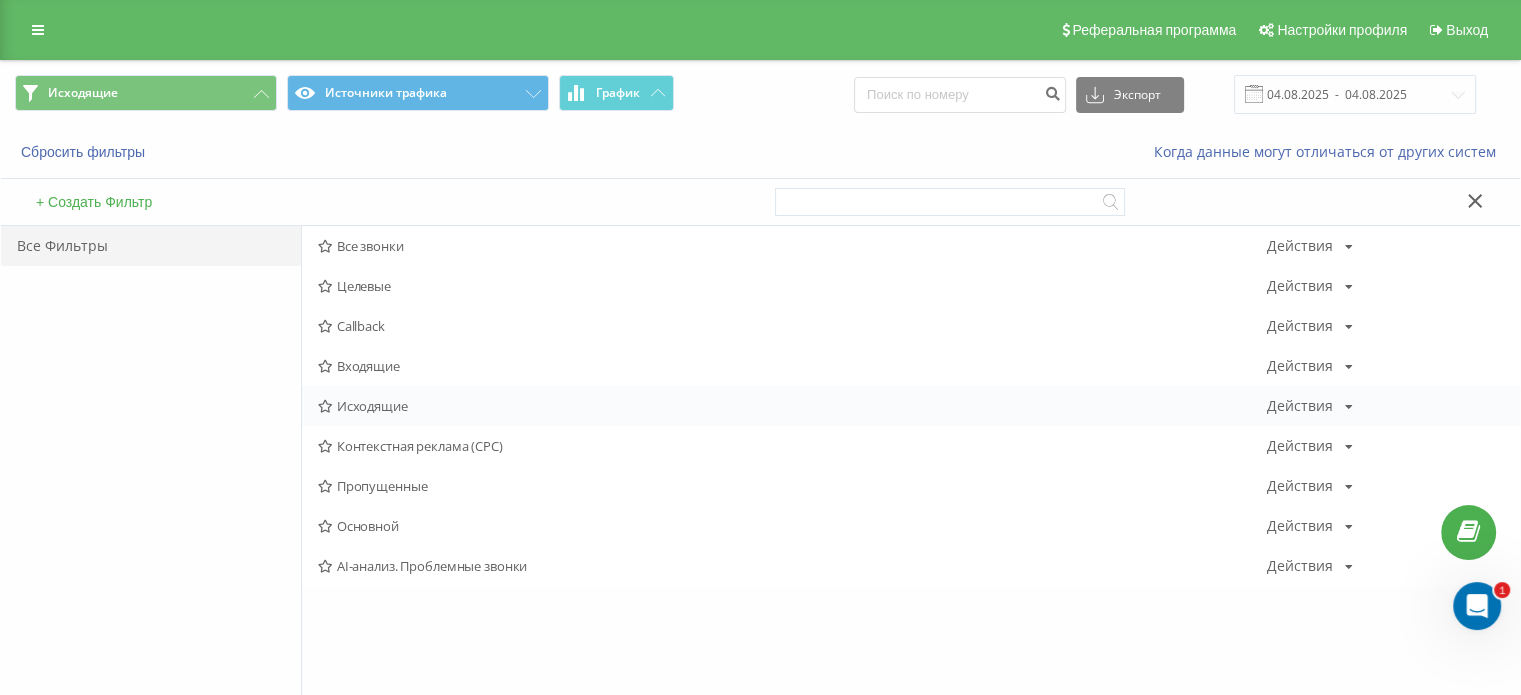click on "Исходящие" at bounding box center [792, 406] 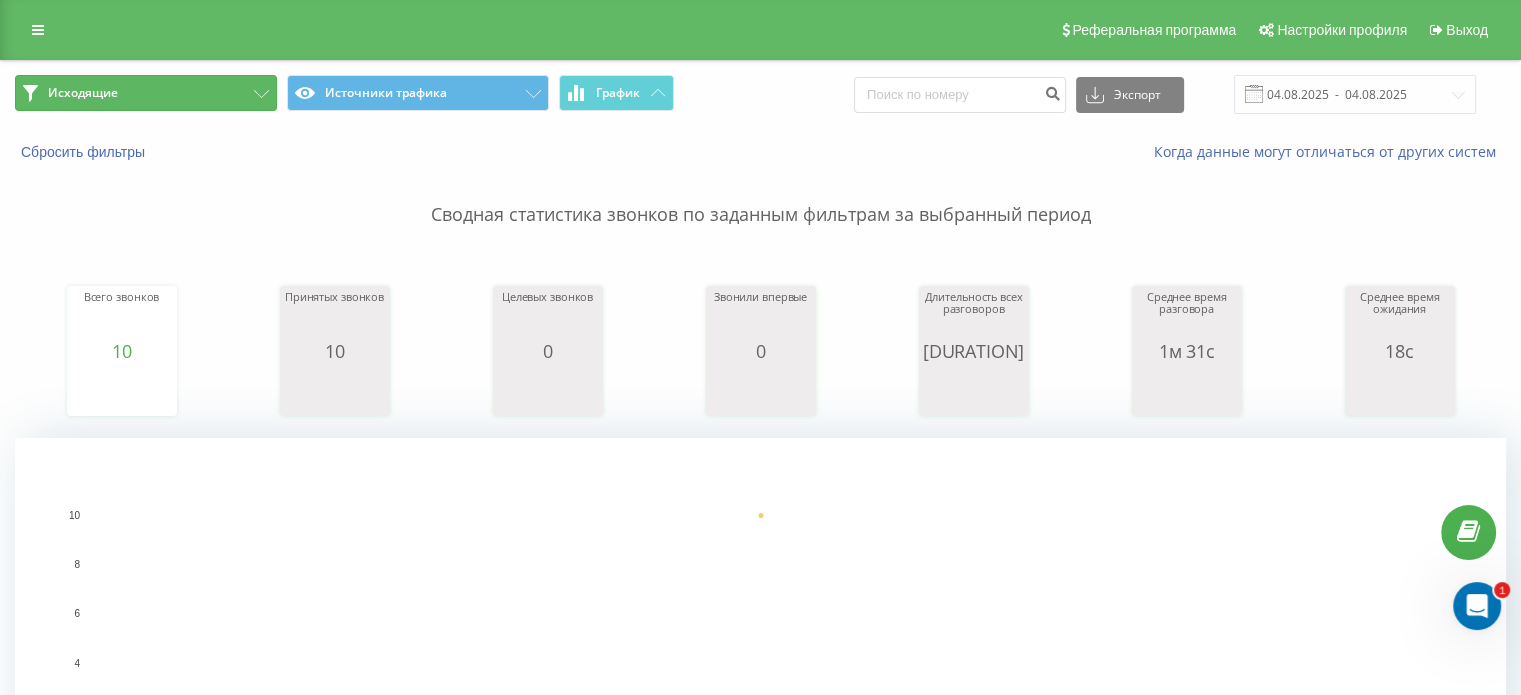 click on "Исходящие" at bounding box center [146, 93] 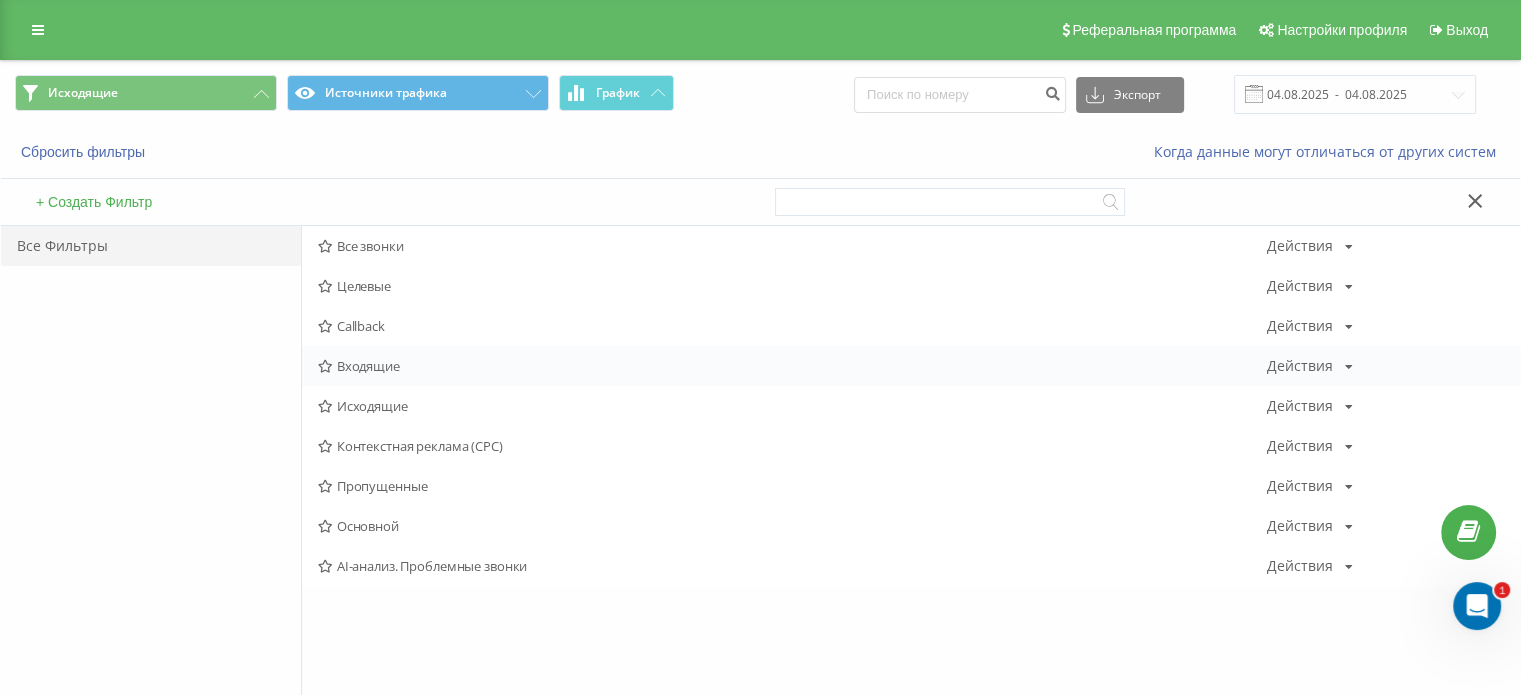 click on "Входящие Действия Редактировать Копировать Удалить По умолчанию Поделиться" at bounding box center (911, 366) 